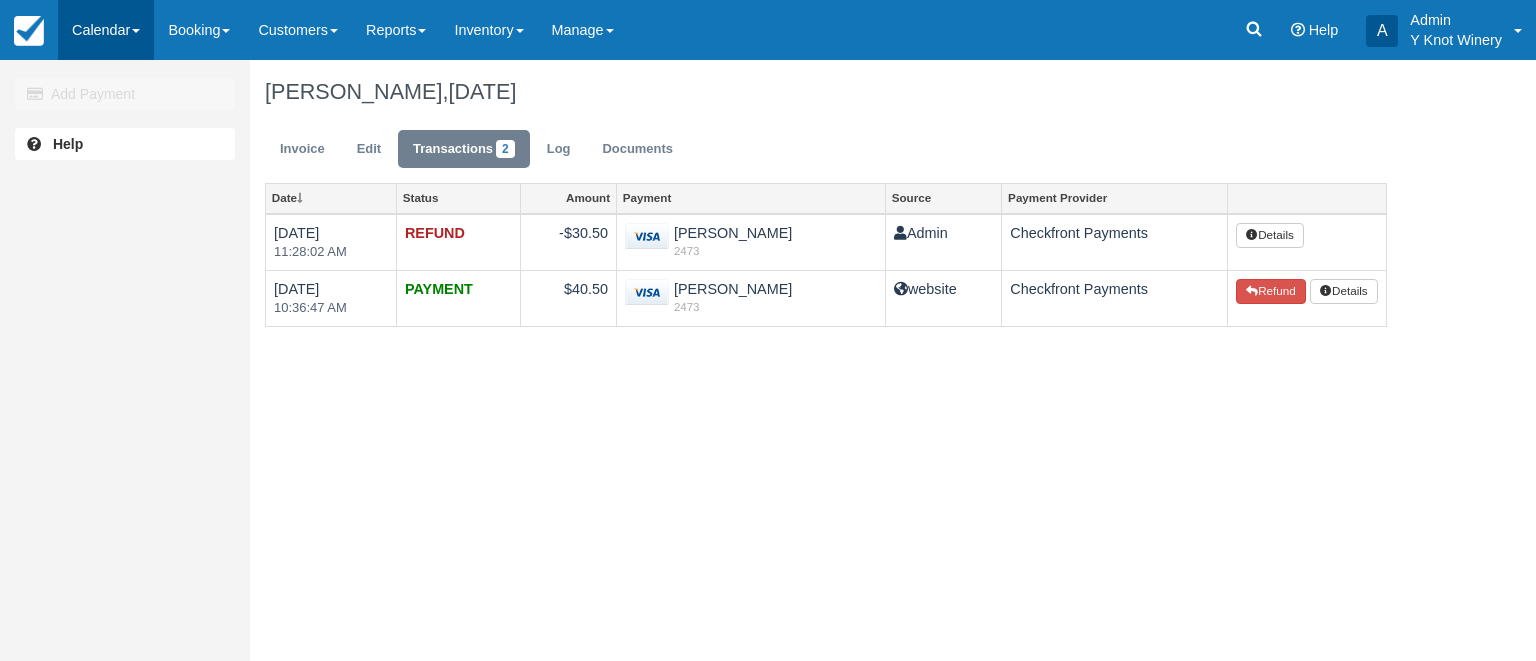 scroll, scrollTop: 0, scrollLeft: 0, axis: both 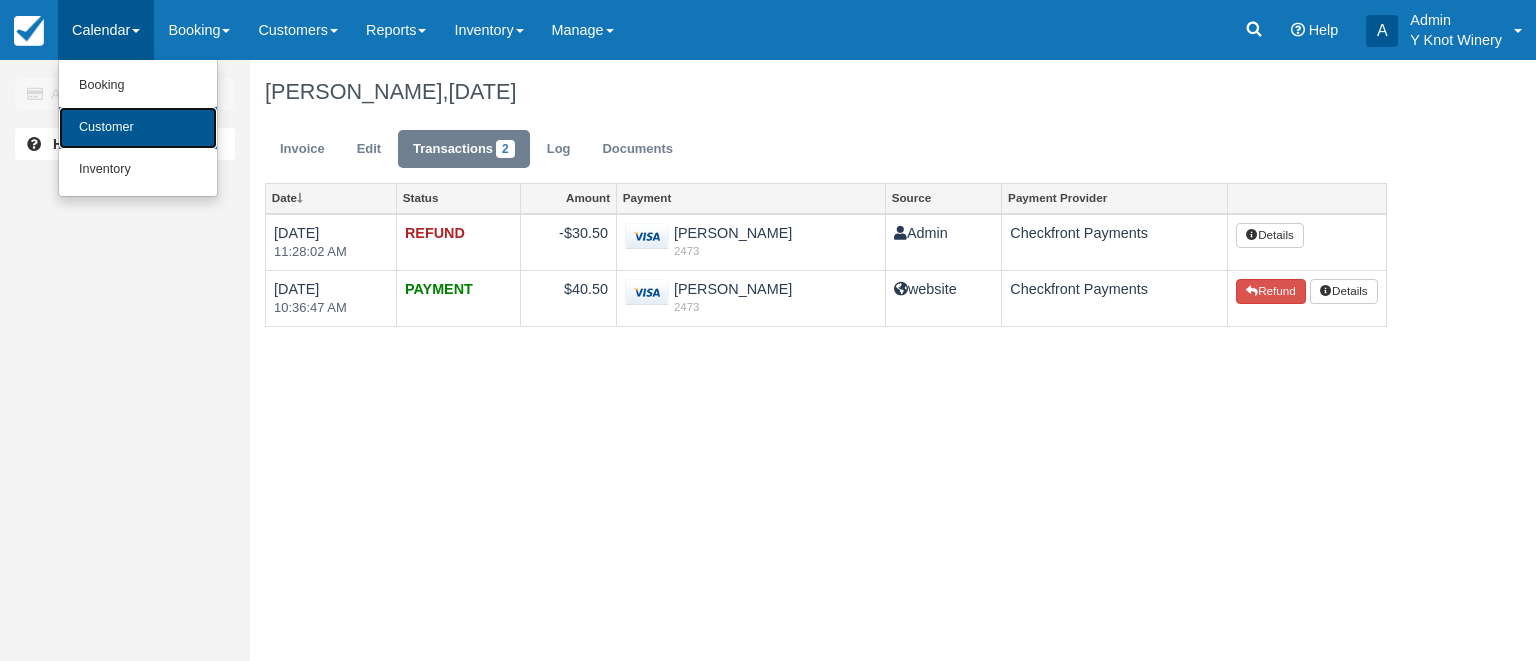 click on "Customer" at bounding box center (138, 128) 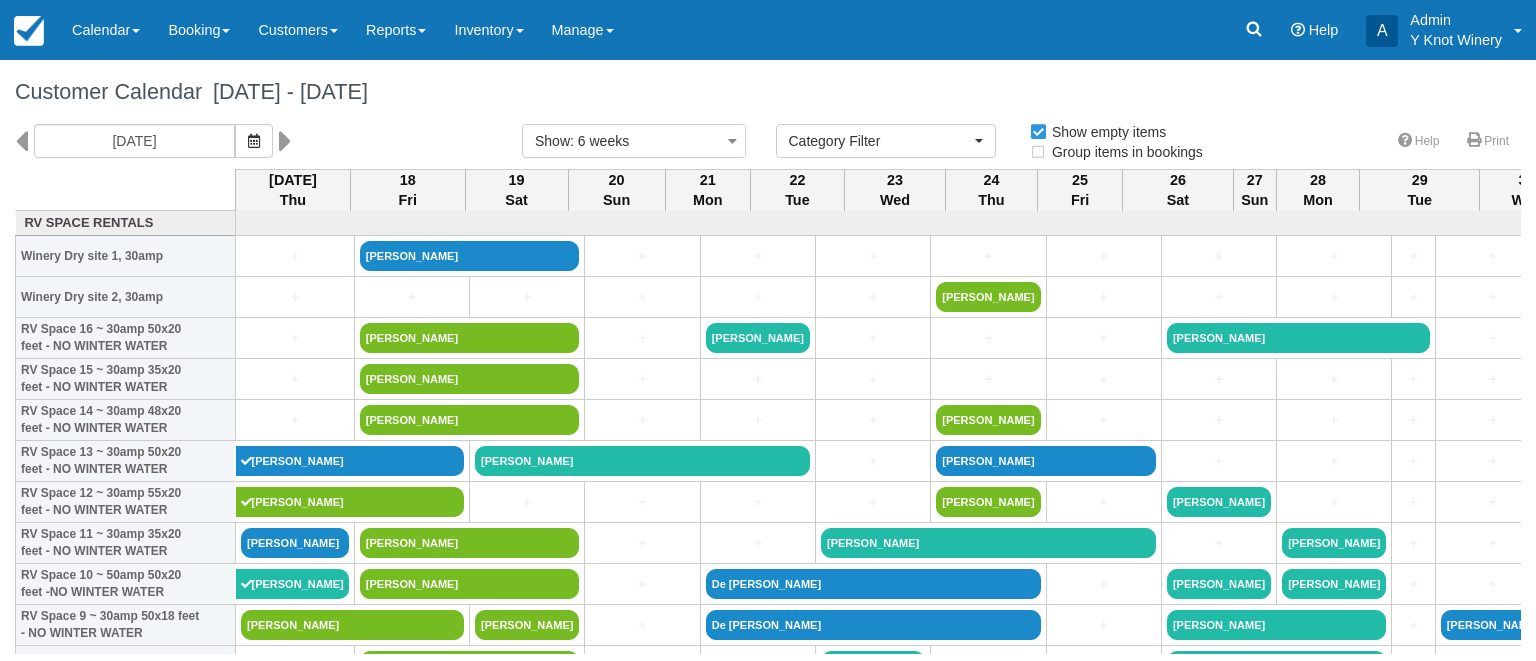 select 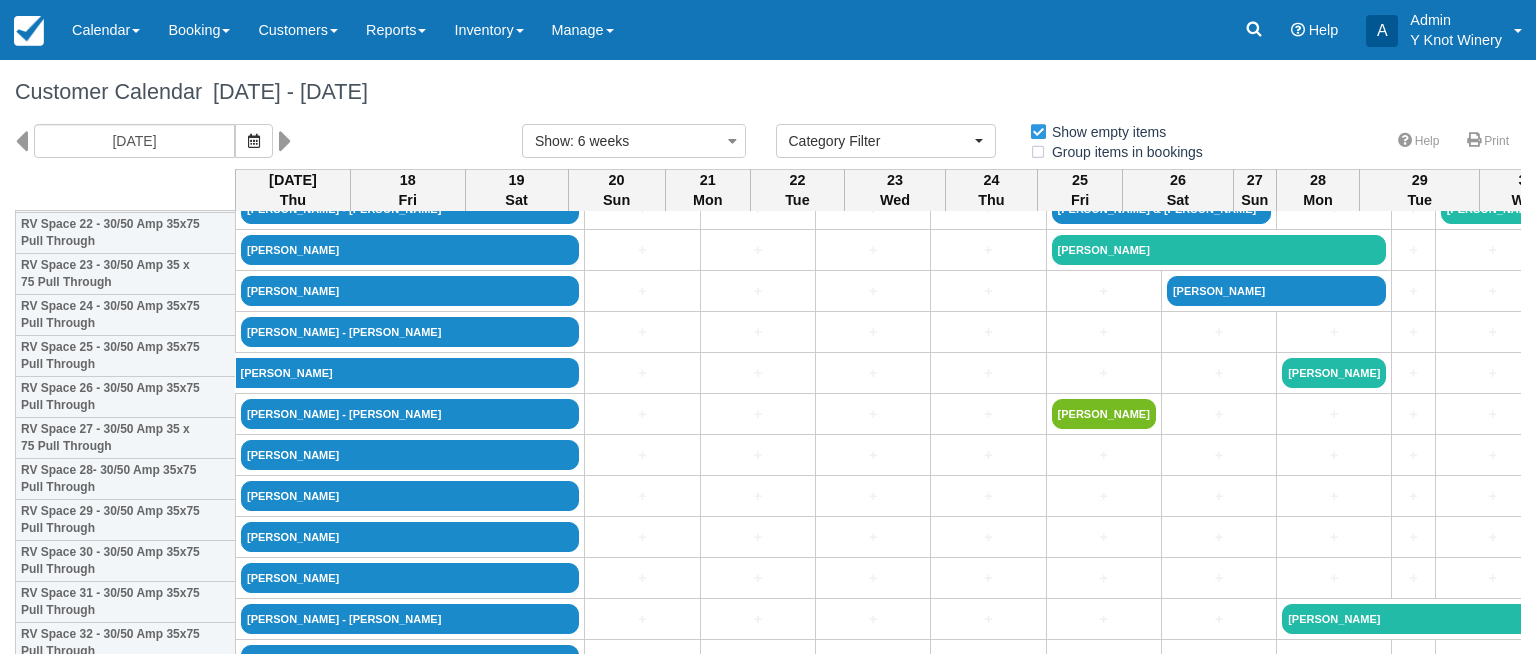 scroll, scrollTop: 982, scrollLeft: 0, axis: vertical 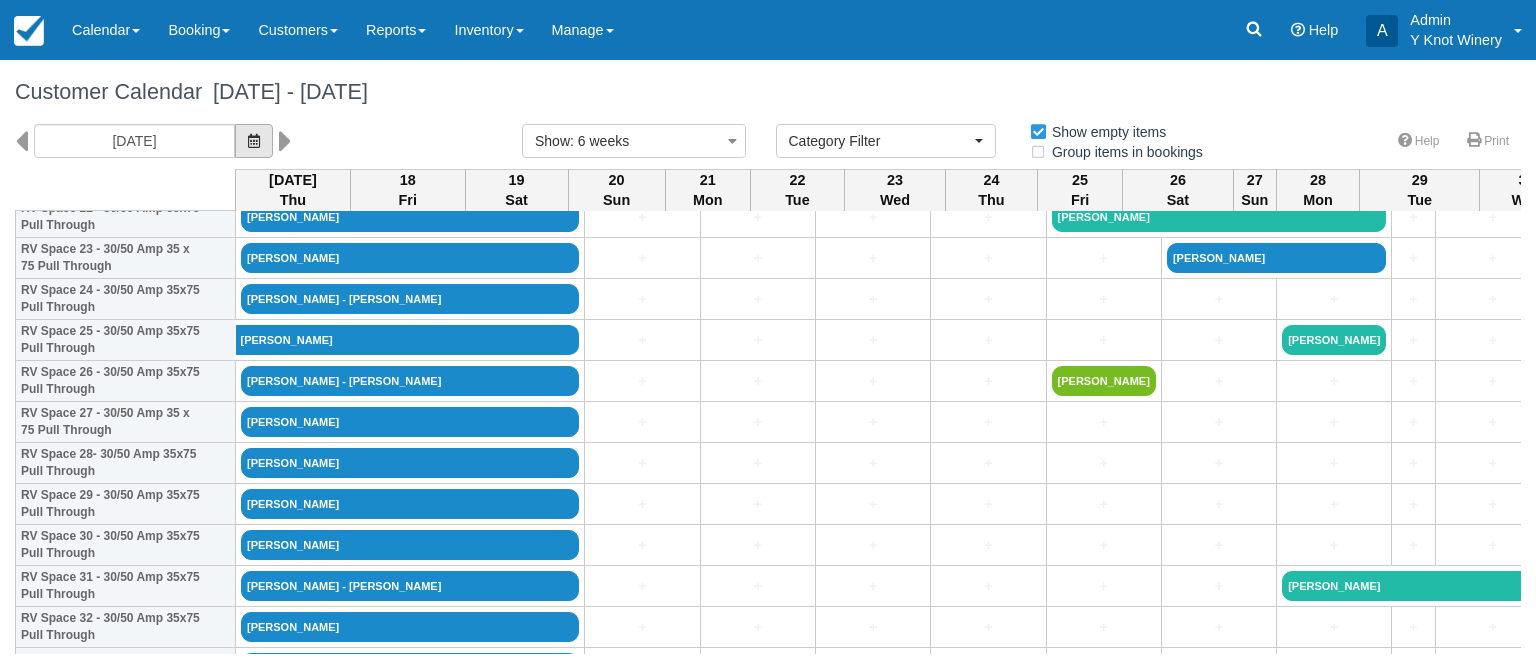 click at bounding box center [254, 141] 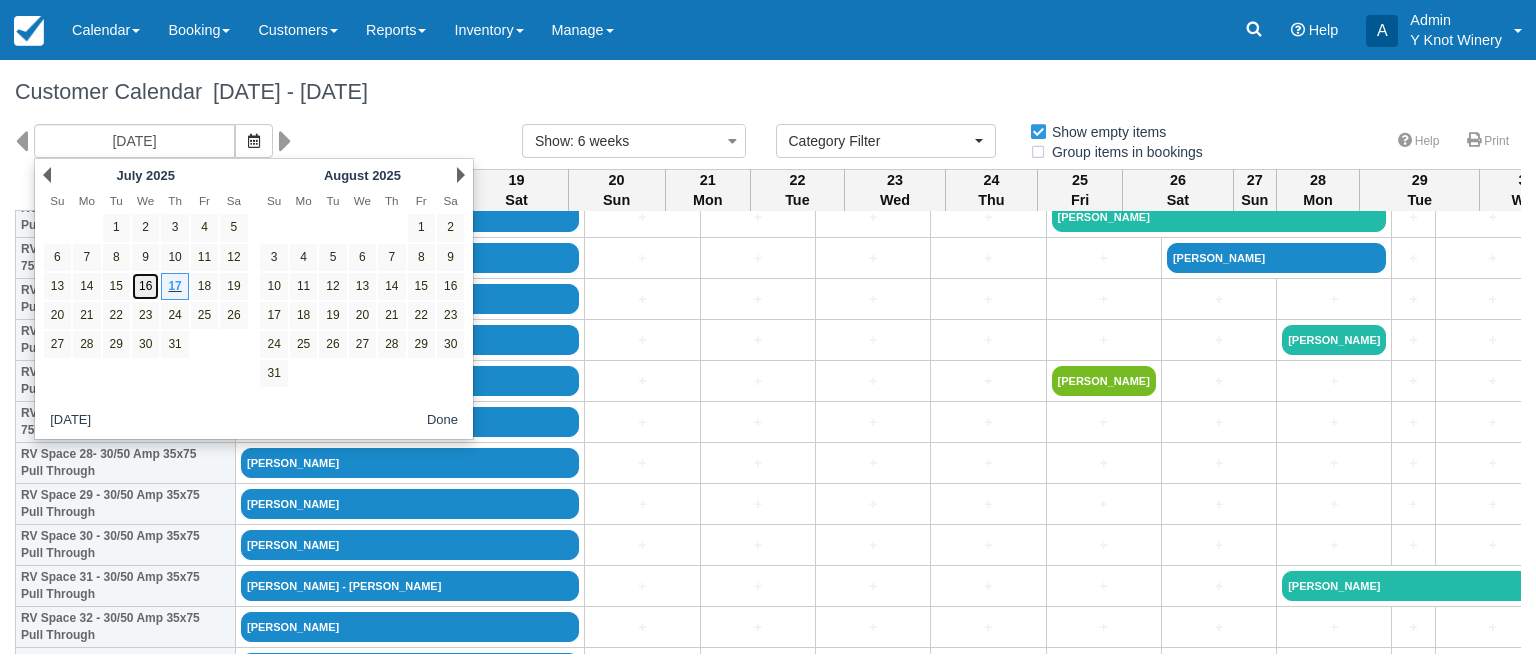 click on "16" at bounding box center (145, 286) 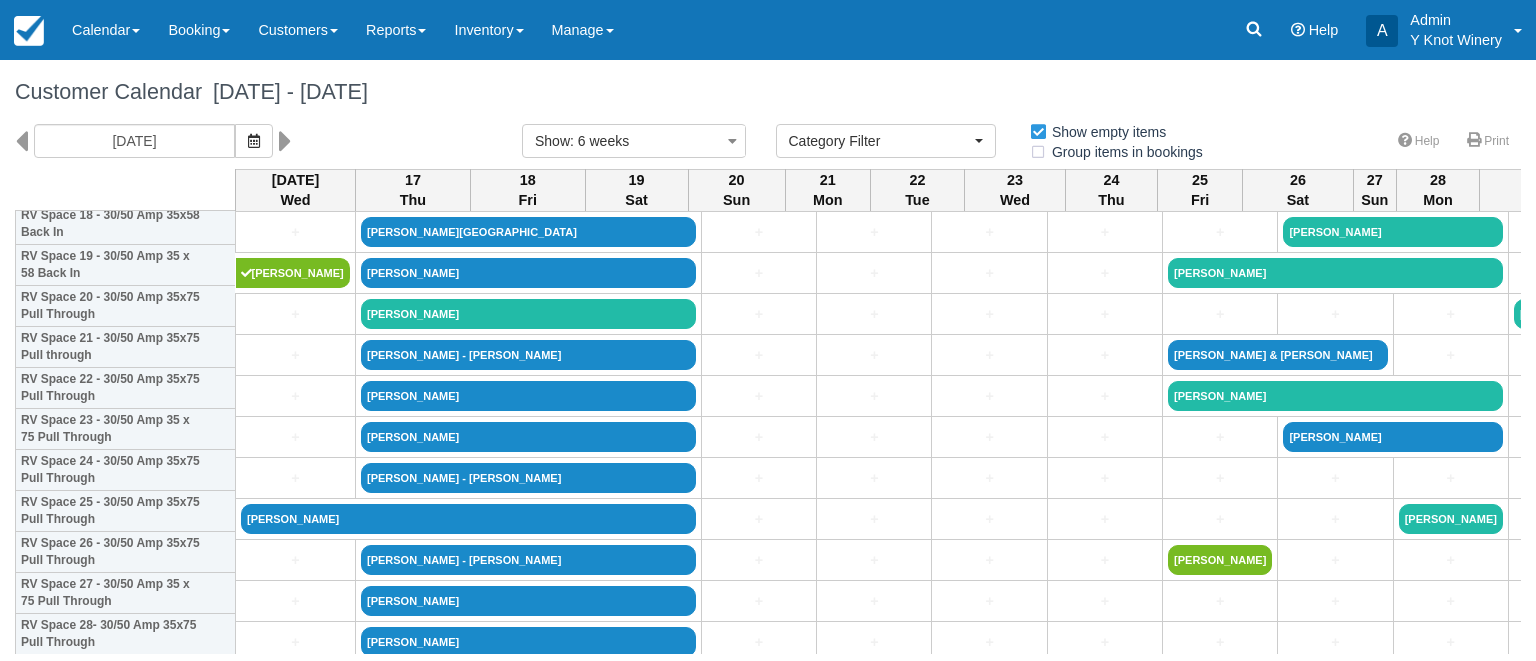 scroll, scrollTop: 835, scrollLeft: 0, axis: vertical 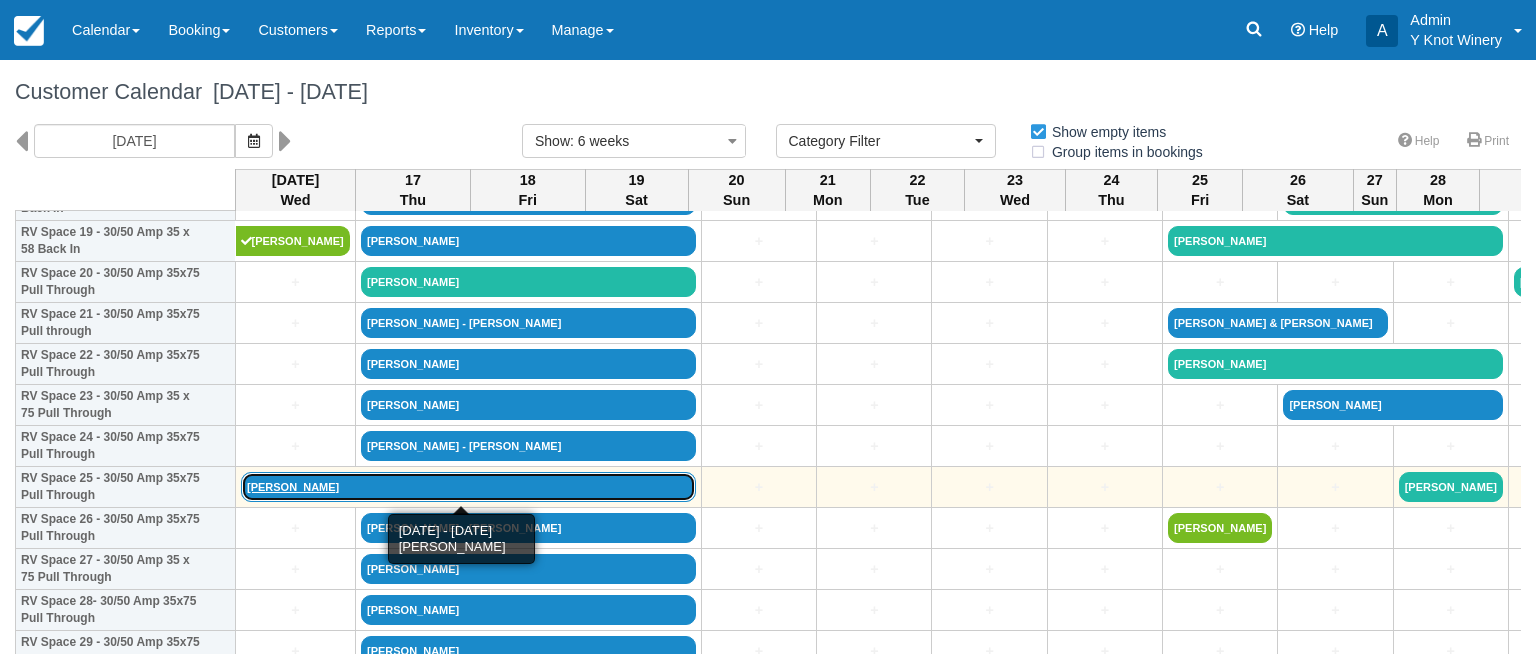 click on "[PERSON_NAME]" at bounding box center [468, 487] 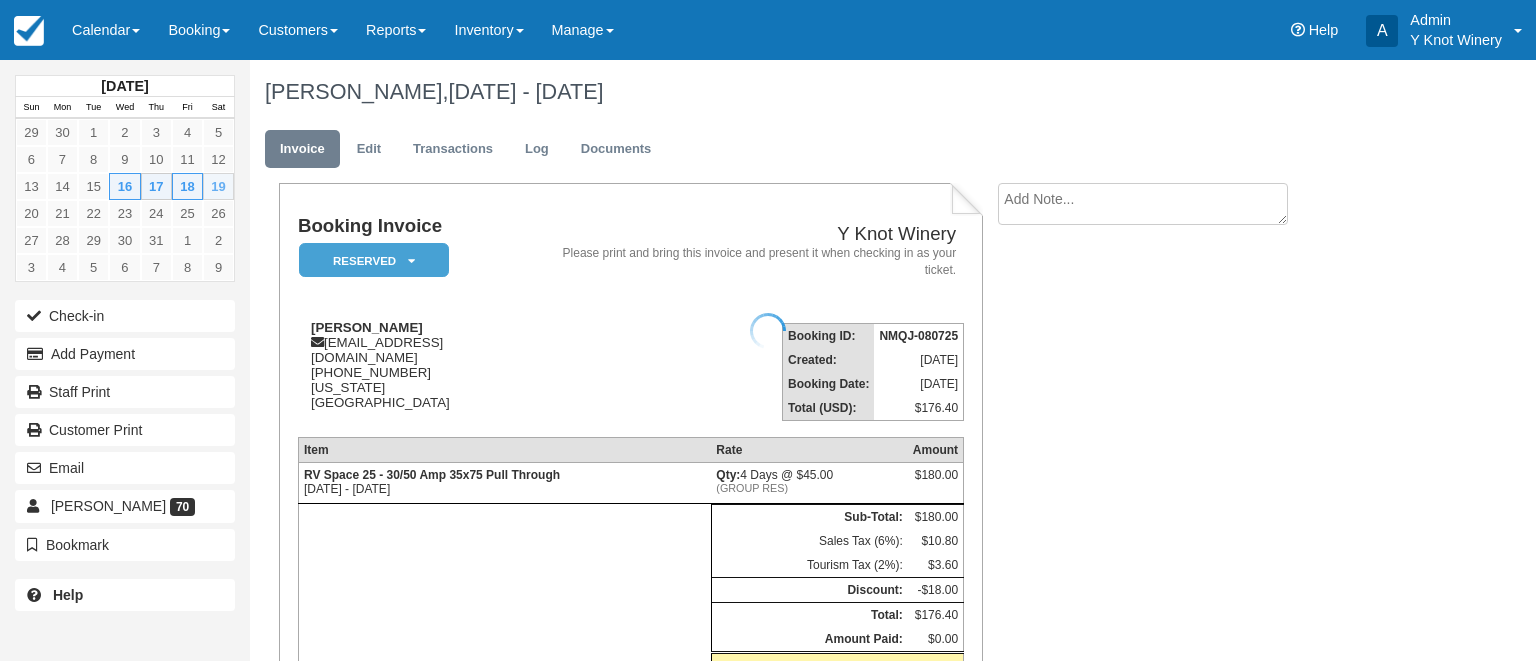 scroll, scrollTop: 0, scrollLeft: 0, axis: both 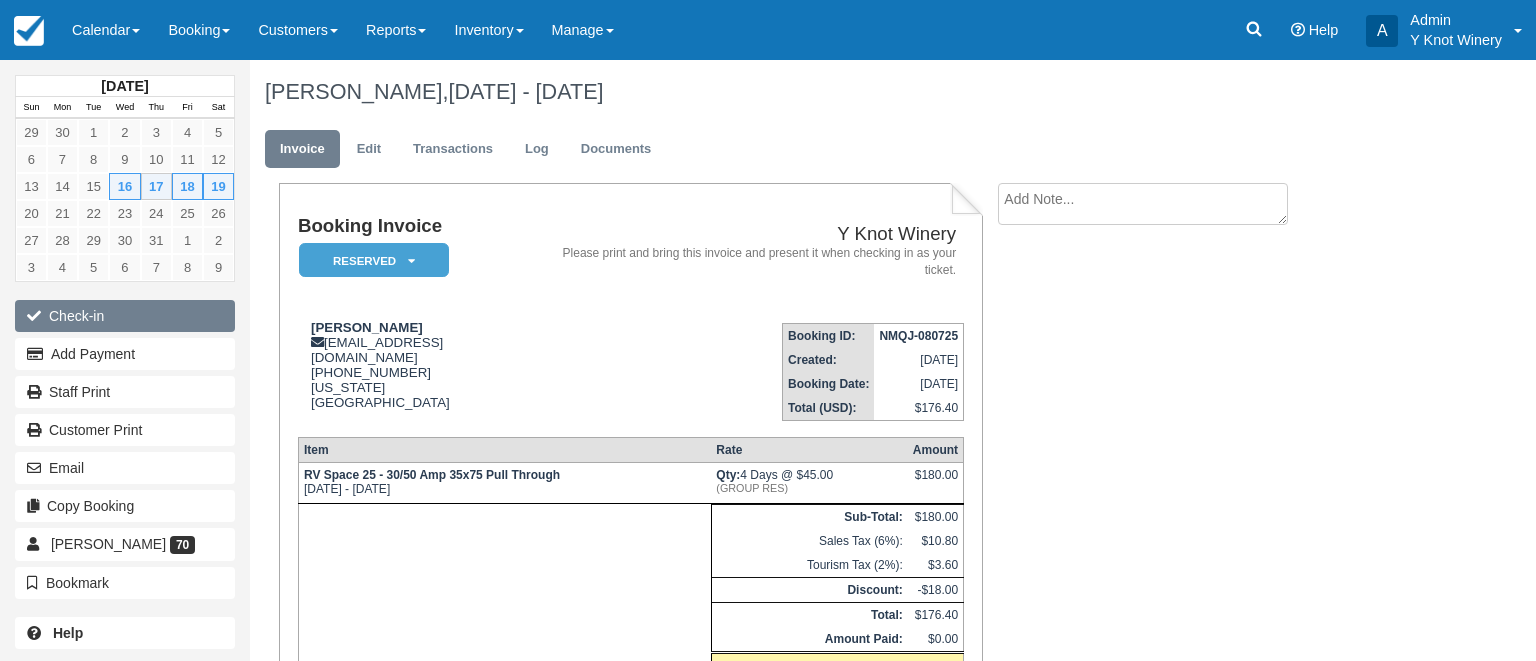 click on "Check-in" at bounding box center [125, 316] 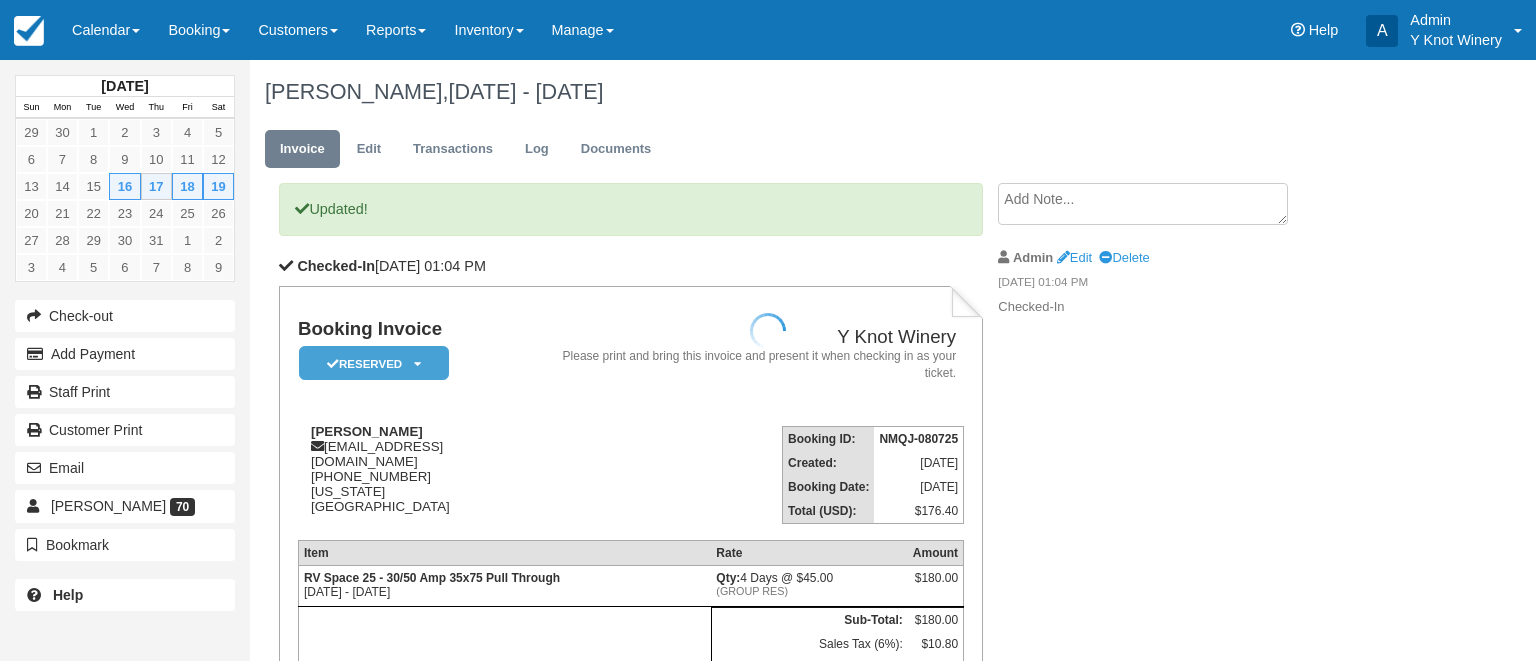 scroll, scrollTop: 0, scrollLeft: 0, axis: both 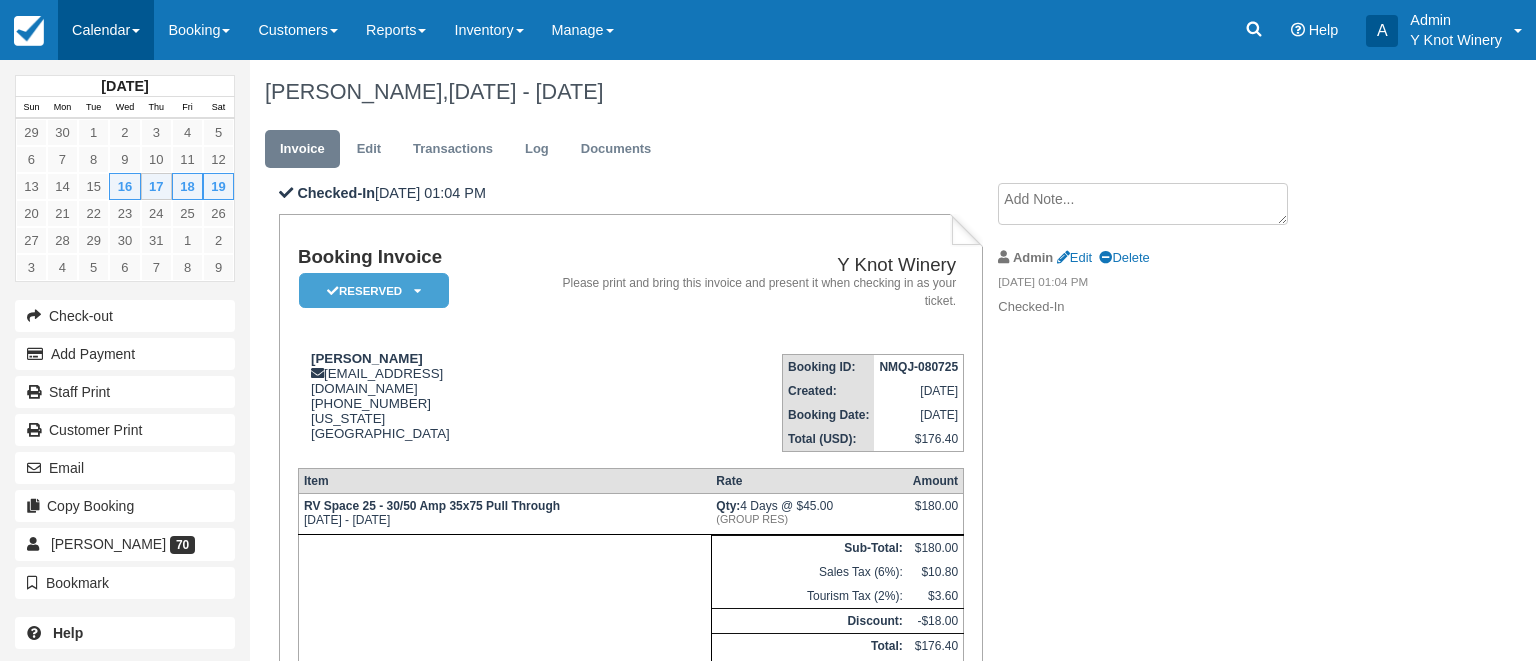 click on "Calendar" at bounding box center (106, 30) 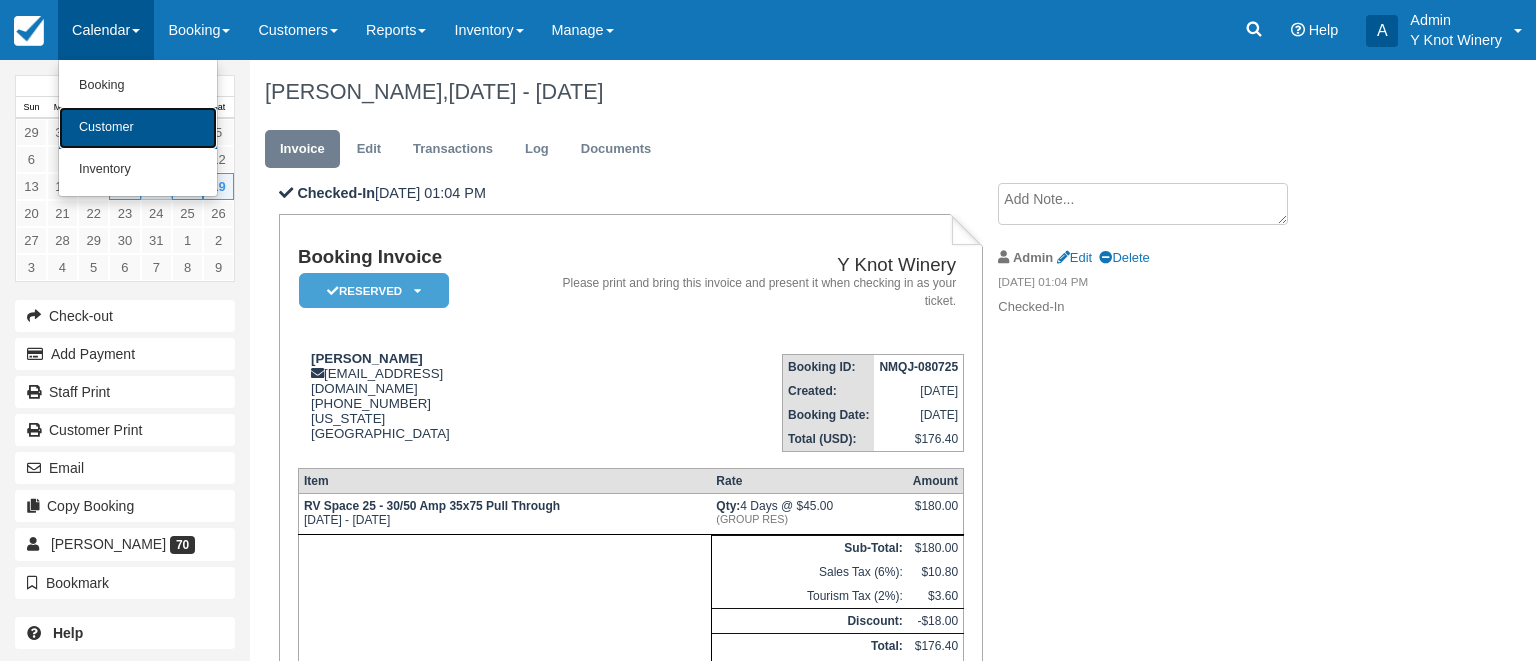 click on "Customer" at bounding box center [138, 128] 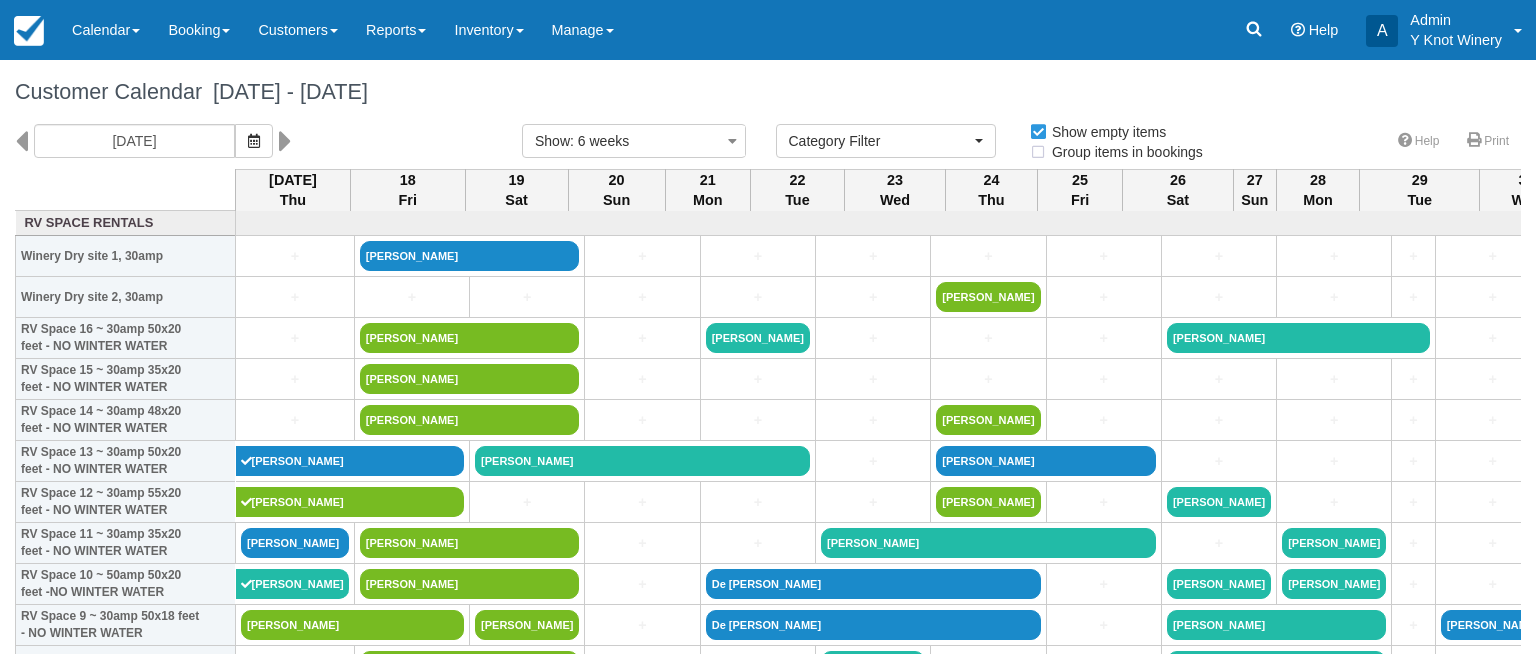select 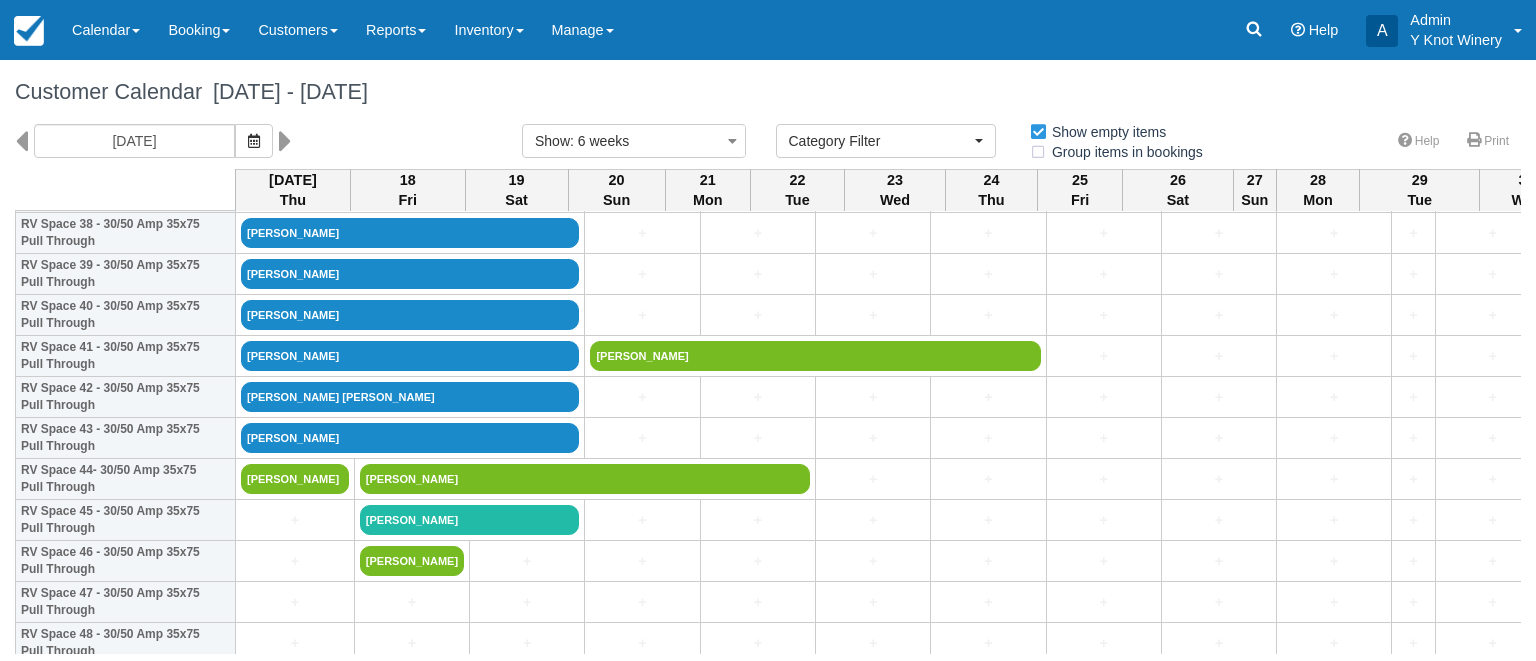 scroll, scrollTop: 1638, scrollLeft: 0, axis: vertical 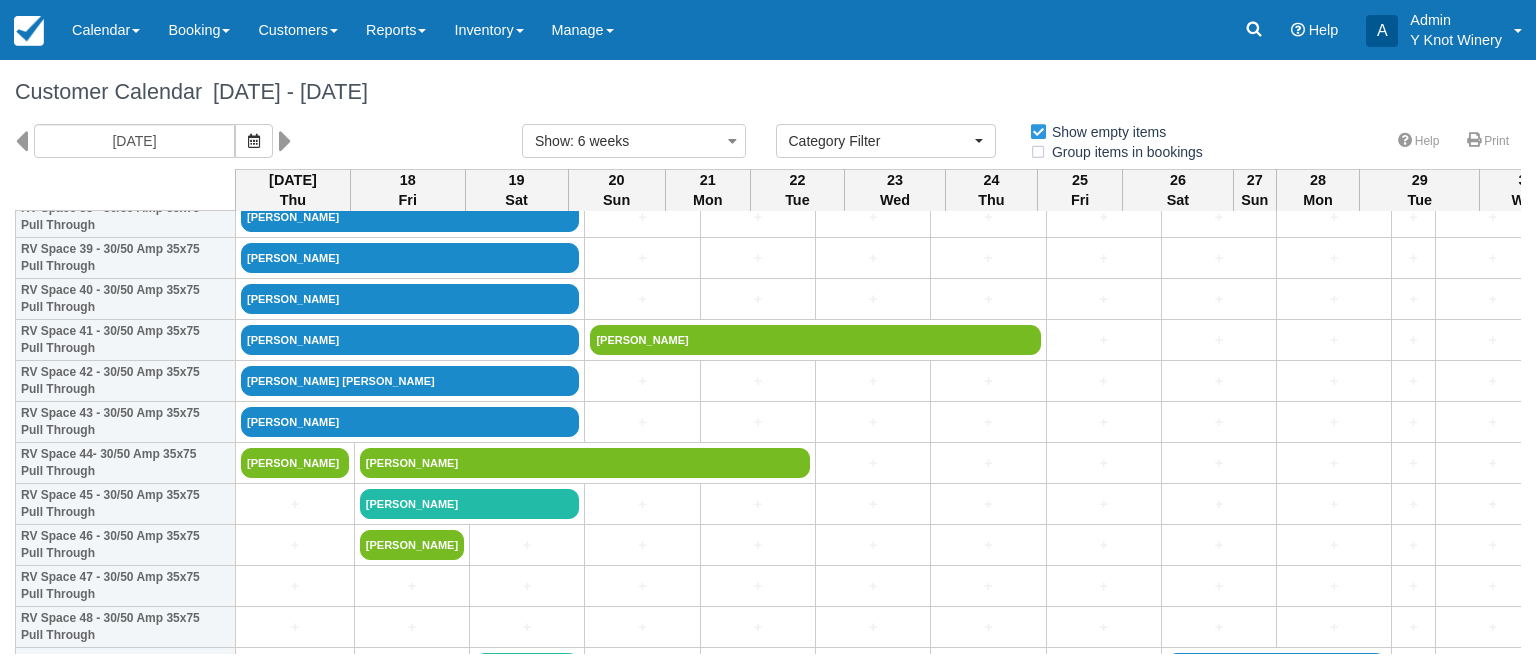 click on "+" at bounding box center [1723, 422] 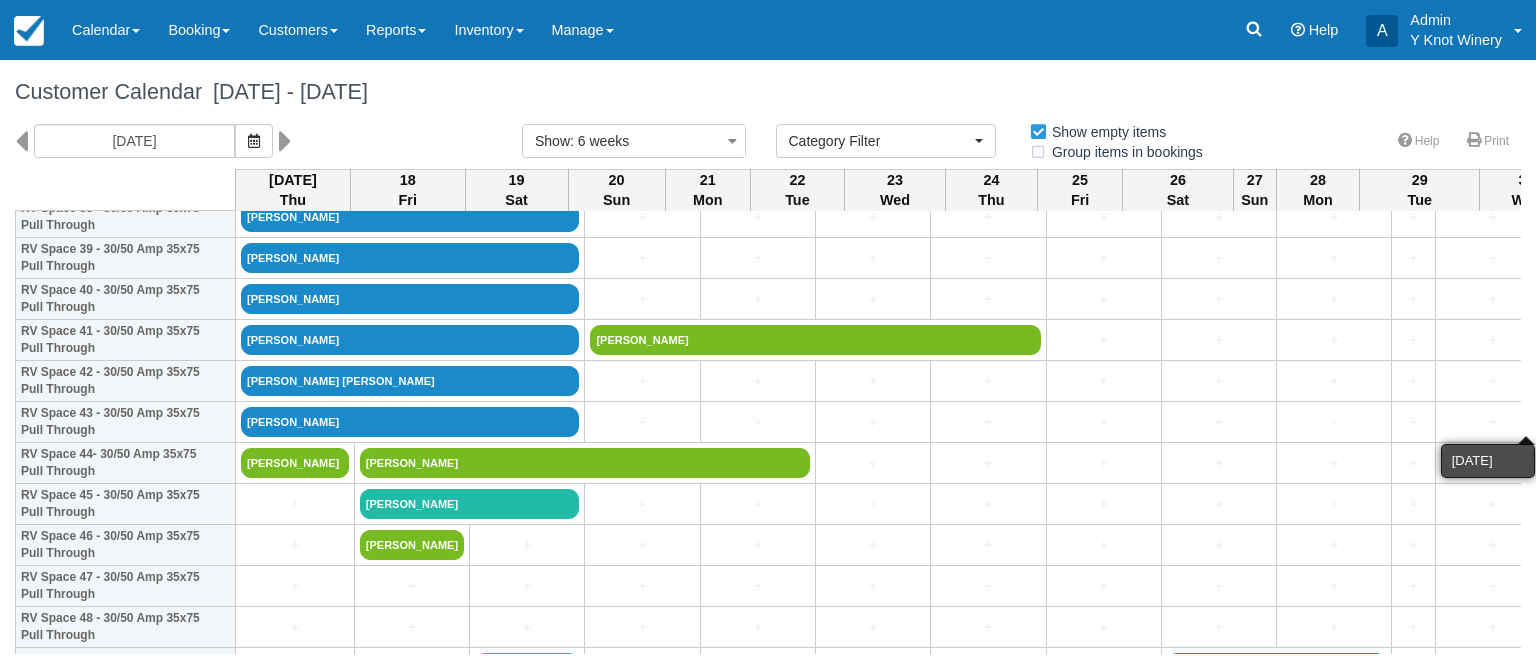 click on "+" at bounding box center (1723, 422) 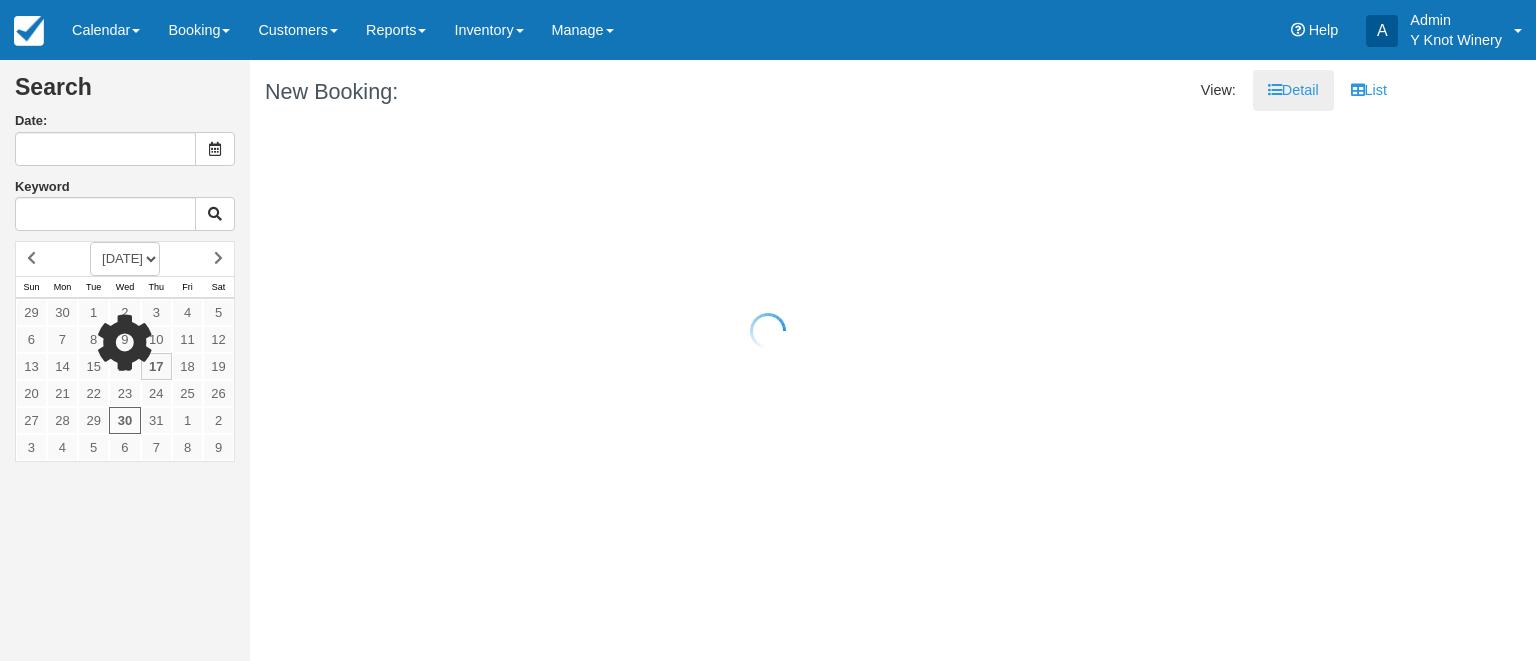 scroll, scrollTop: 0, scrollLeft: 0, axis: both 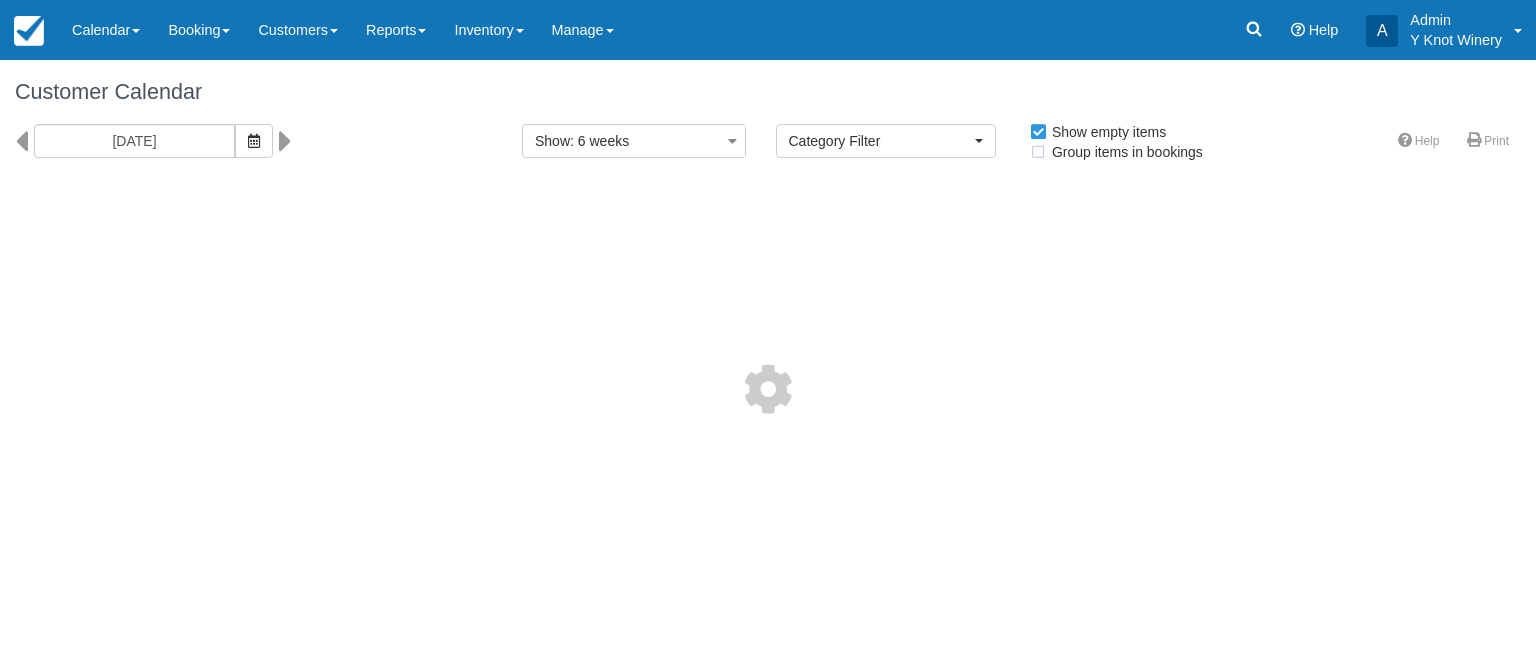 select 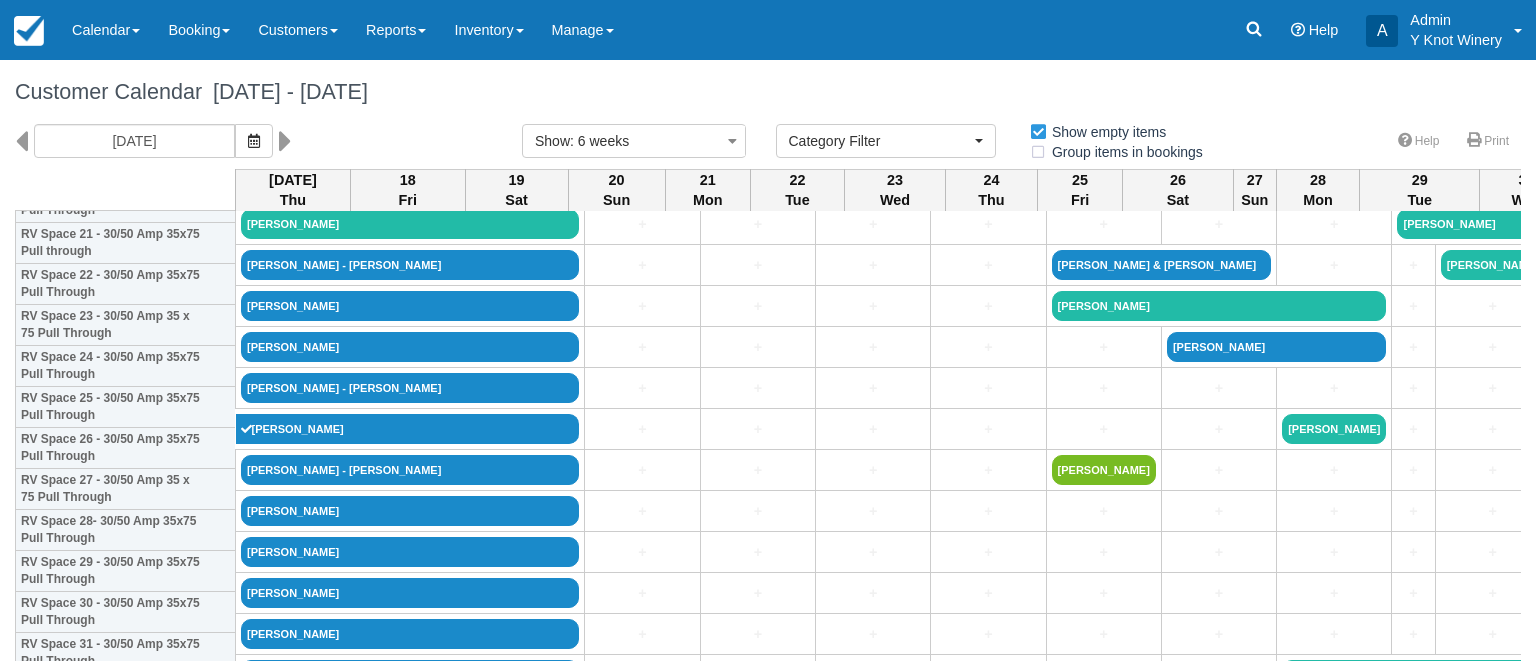 scroll, scrollTop: 915, scrollLeft: 0, axis: vertical 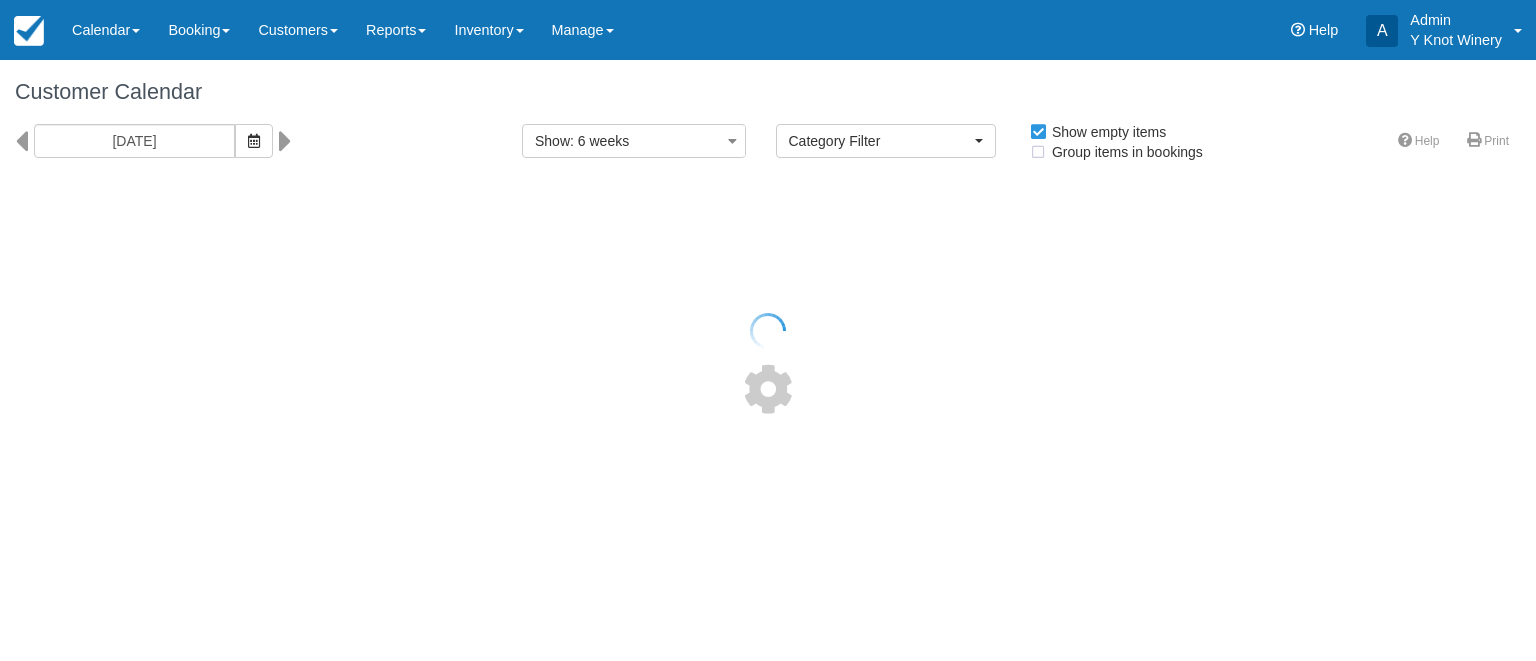 select 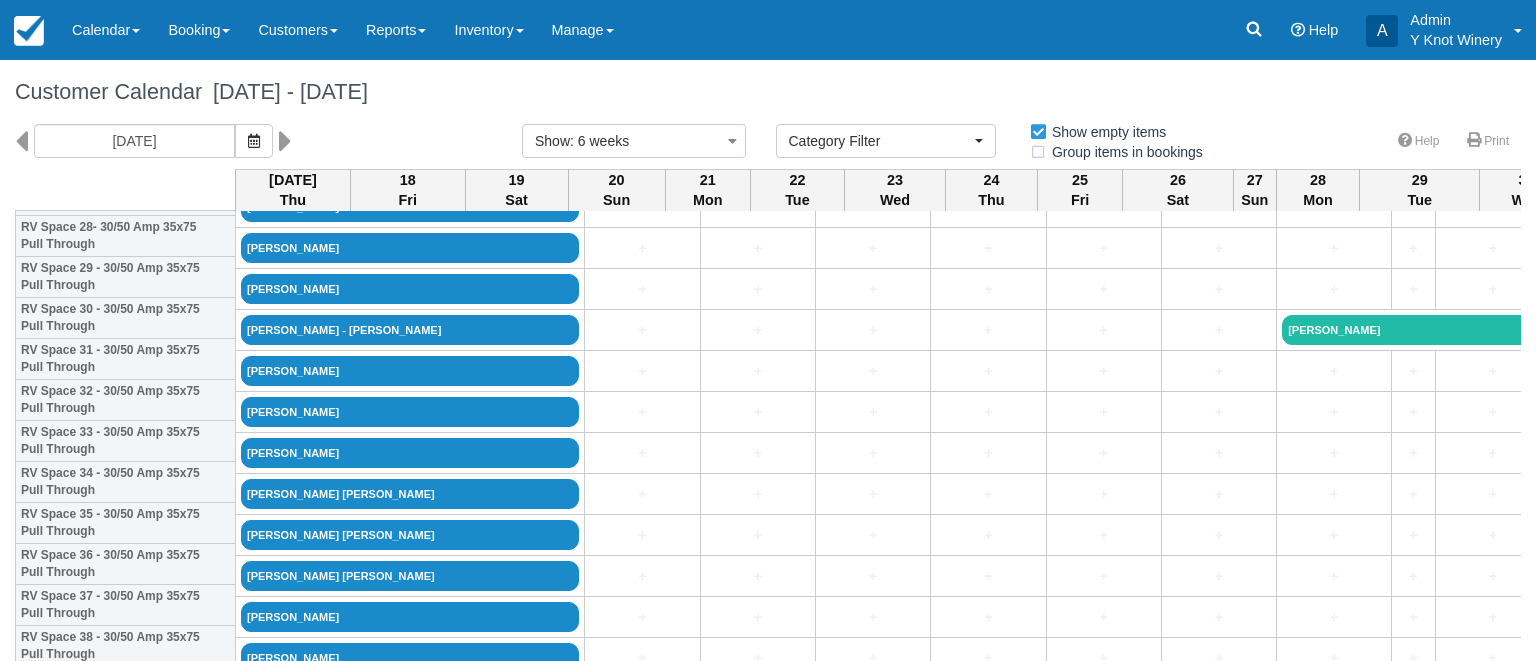 scroll, scrollTop: 1286, scrollLeft: 0, axis: vertical 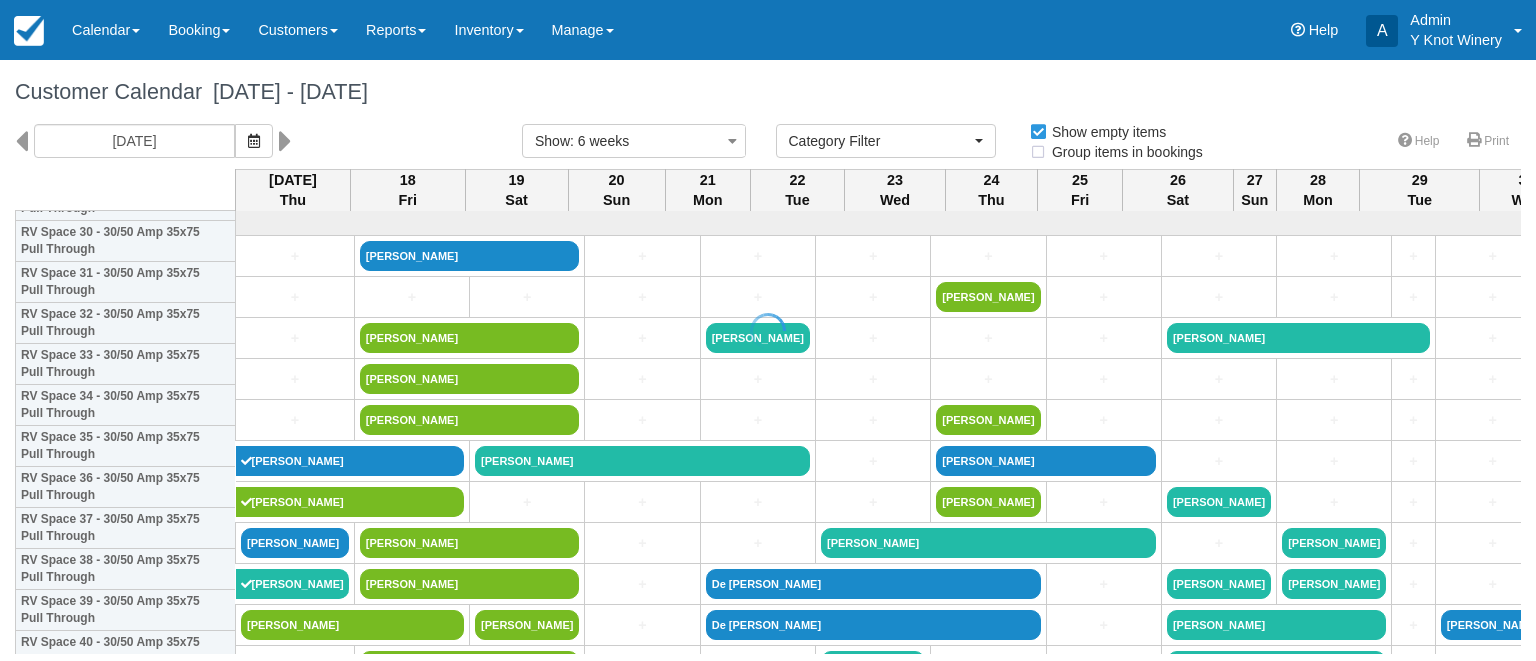 select 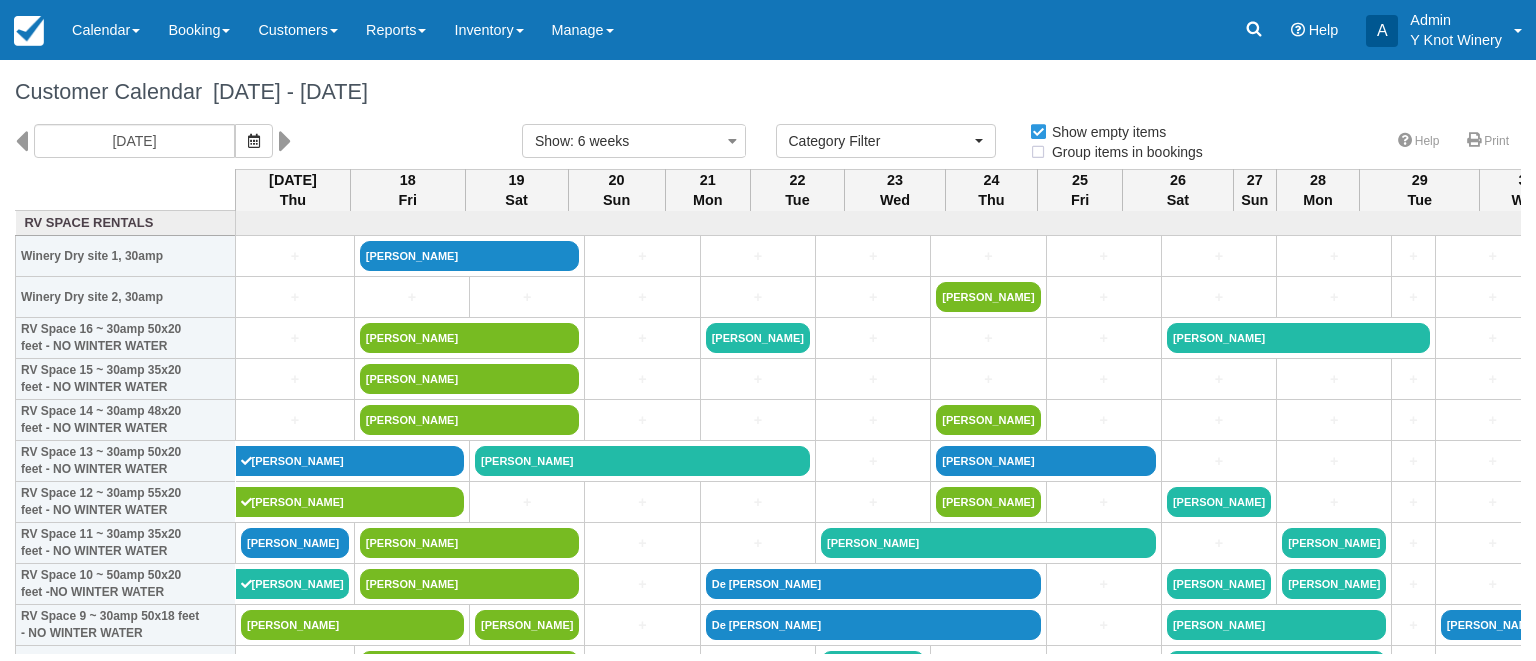 select 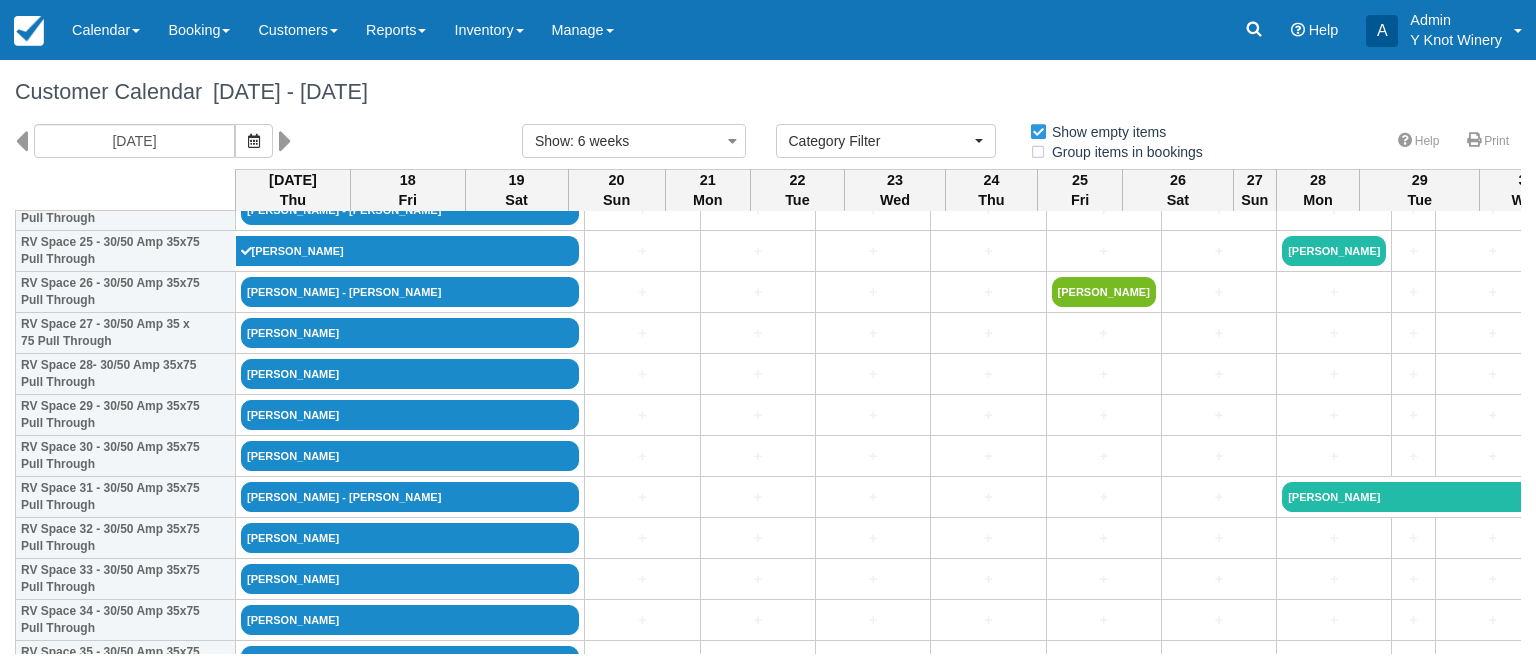 scroll, scrollTop: 1103, scrollLeft: 0, axis: vertical 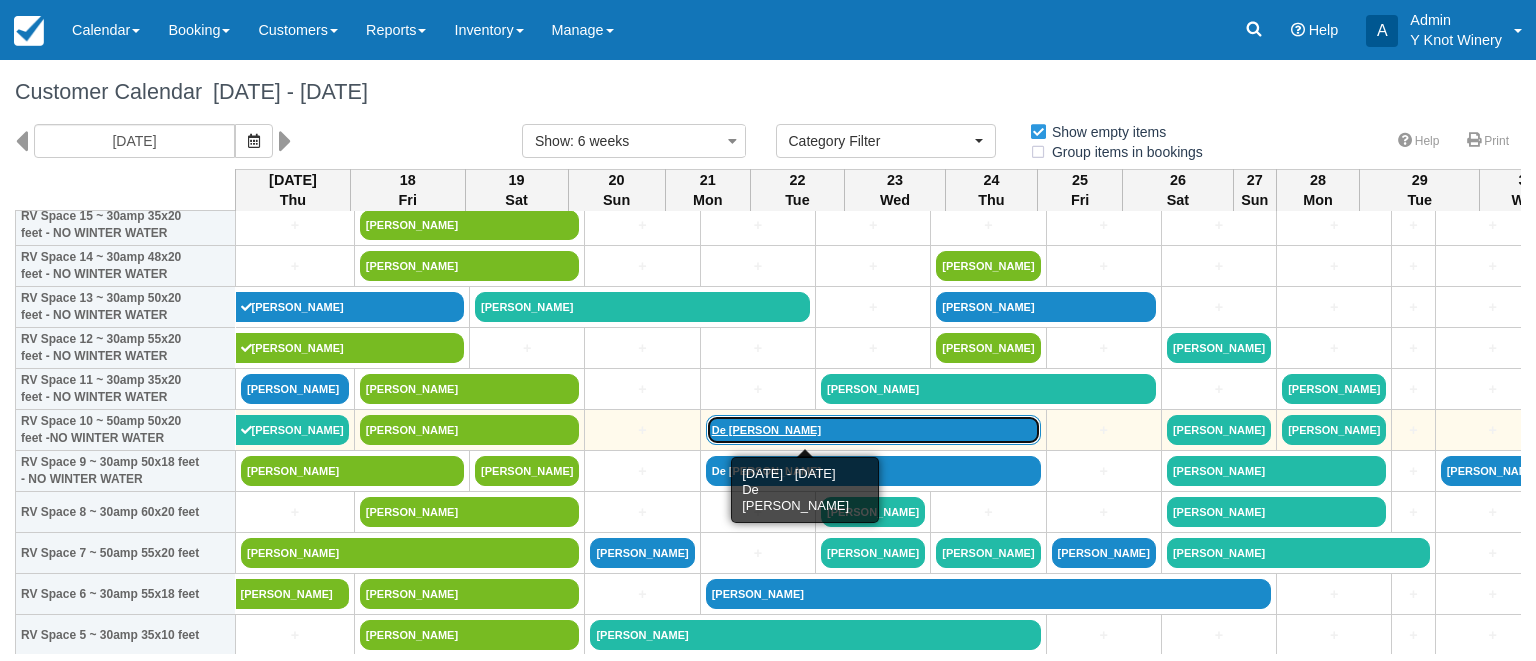 click on "De [PERSON_NAME]" at bounding box center [873, 430] 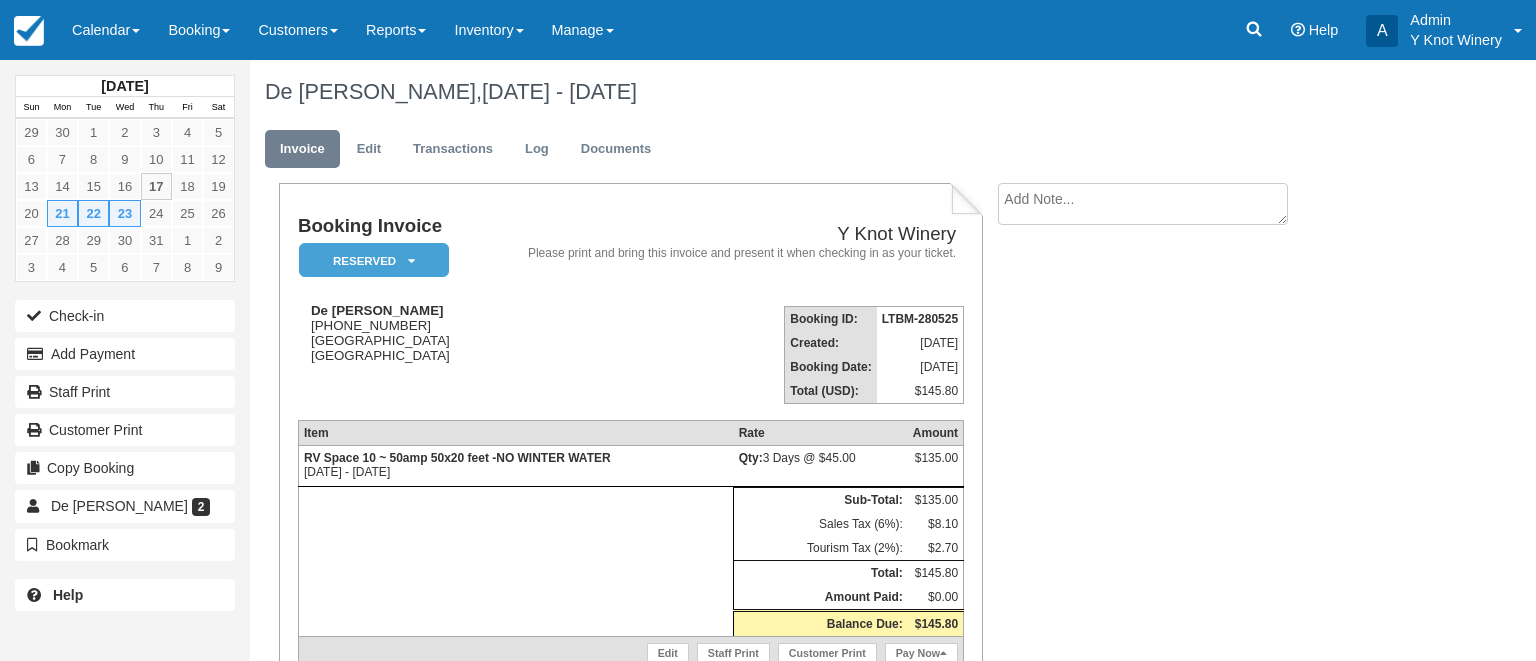 scroll, scrollTop: 0, scrollLeft: 0, axis: both 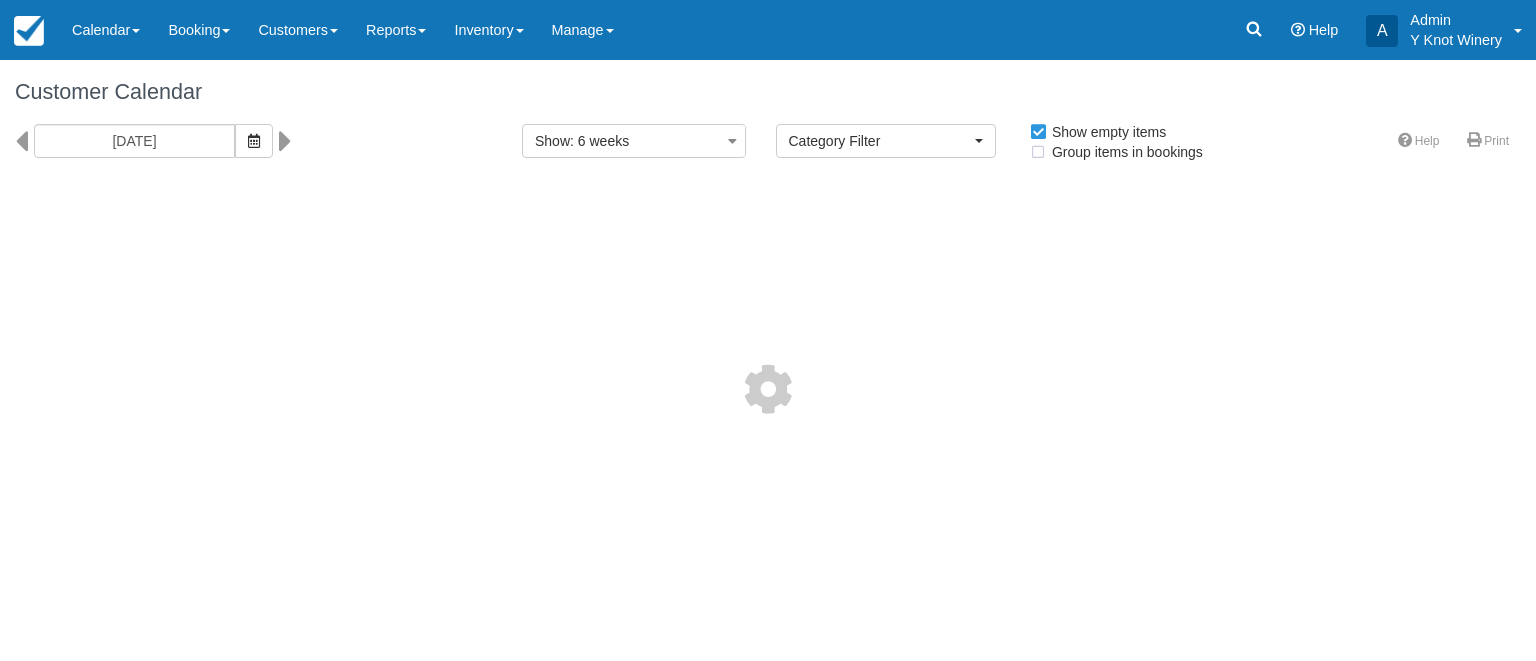 select 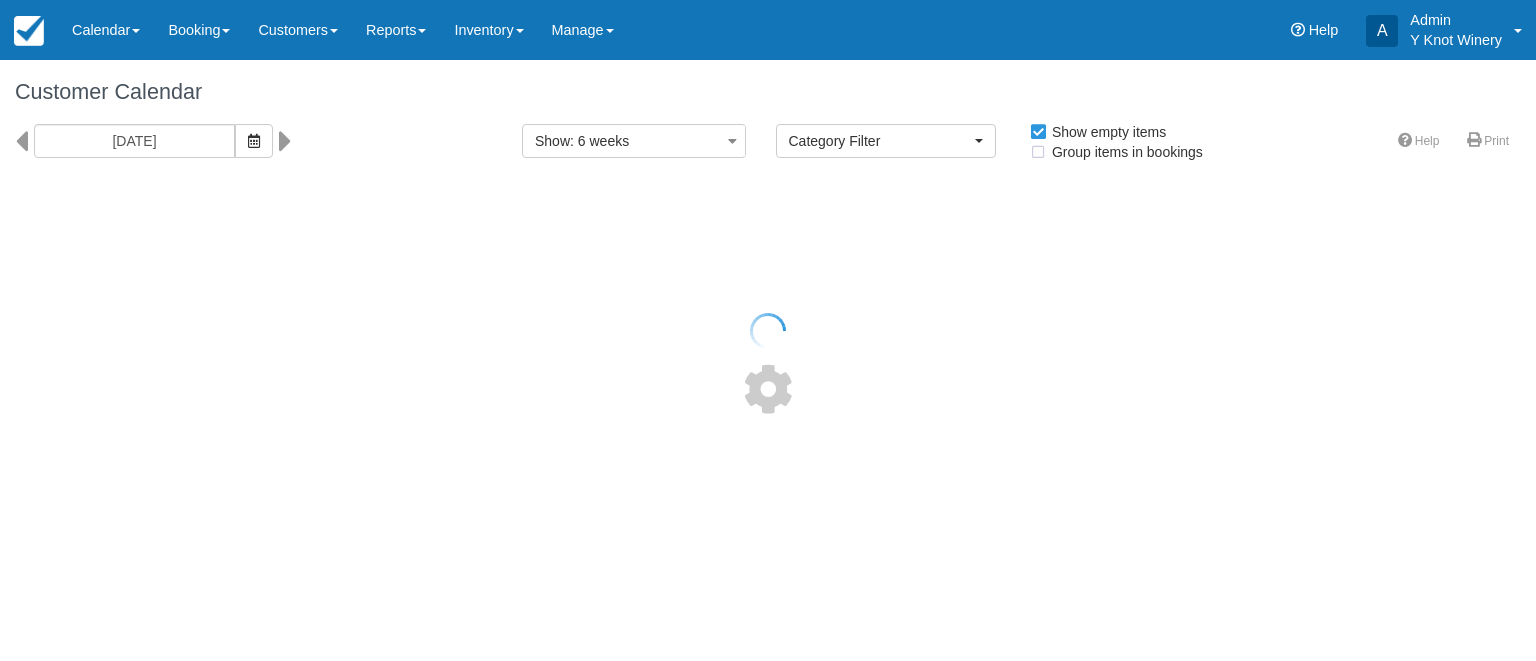 select 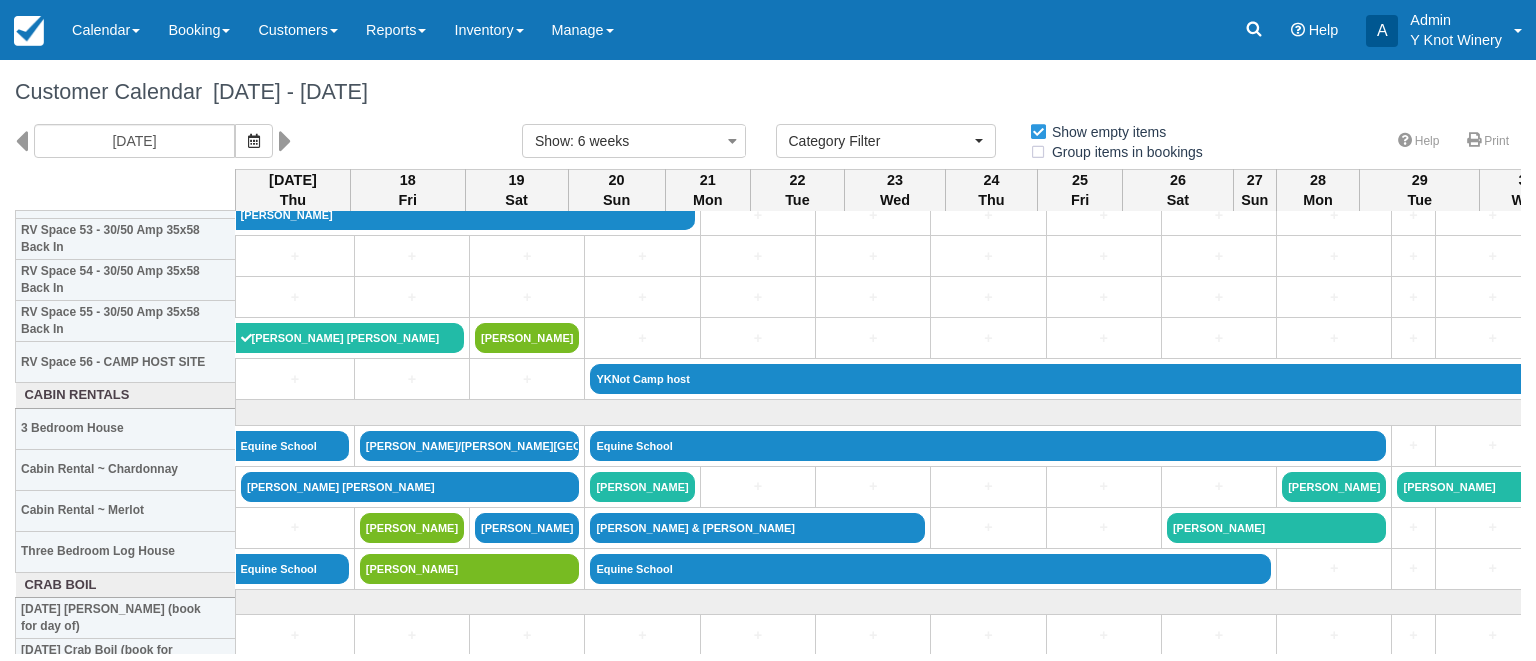 scroll, scrollTop: 2206, scrollLeft: 0, axis: vertical 